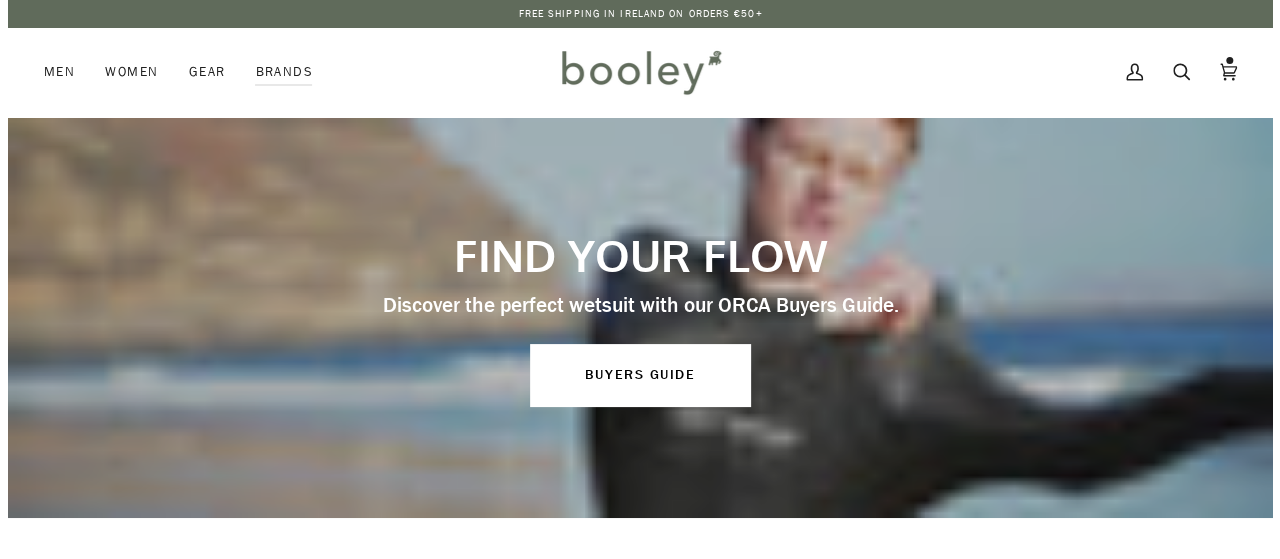 scroll, scrollTop: 0, scrollLeft: 0, axis: both 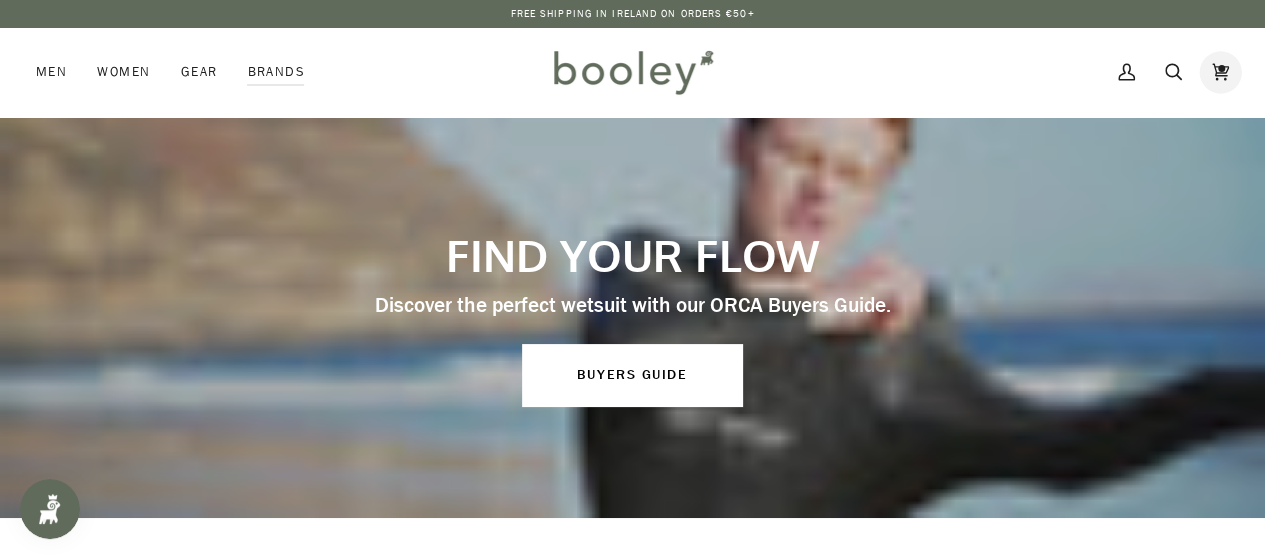 click 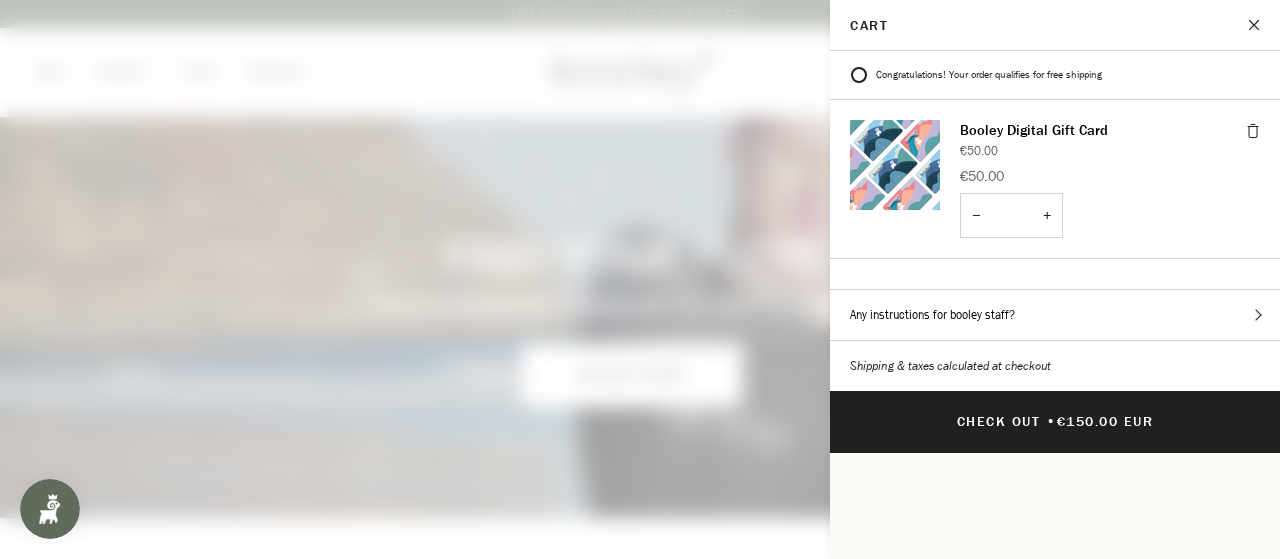 click on "−" at bounding box center [976, 215] 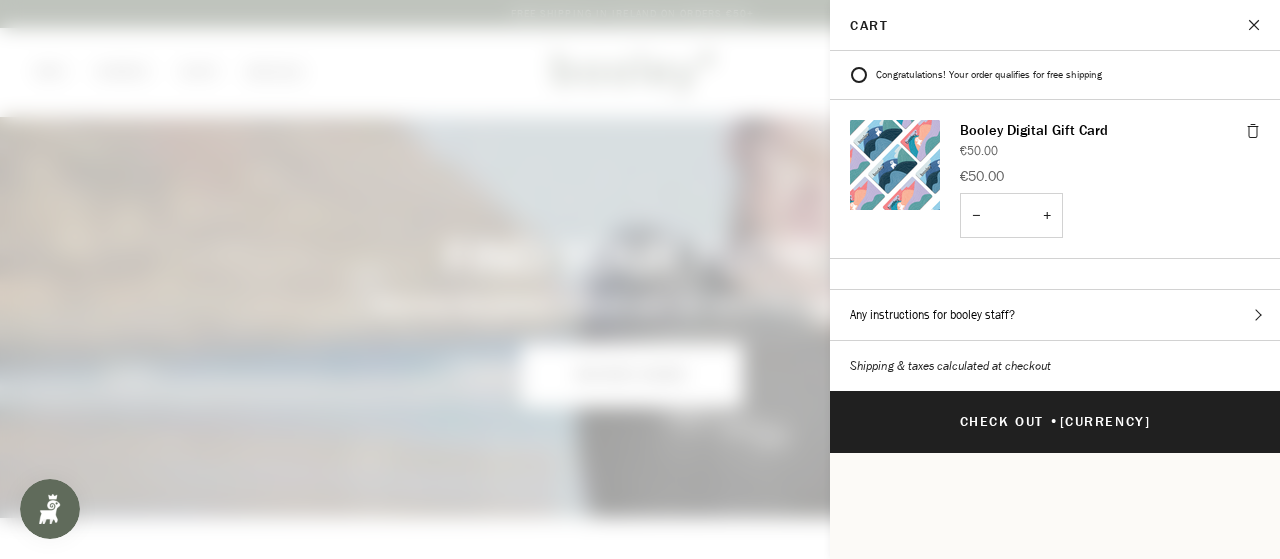 click on "Any instructions for booley staff?" at bounding box center [1055, 315] 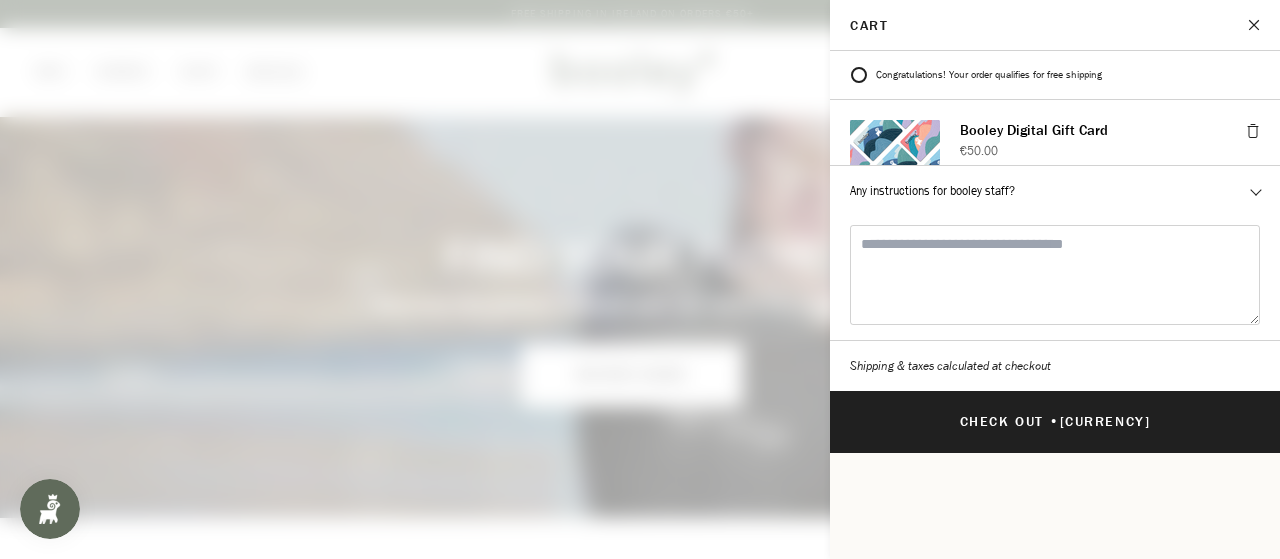 click on "Any instructions for booley staff?" at bounding box center [1055, 191] 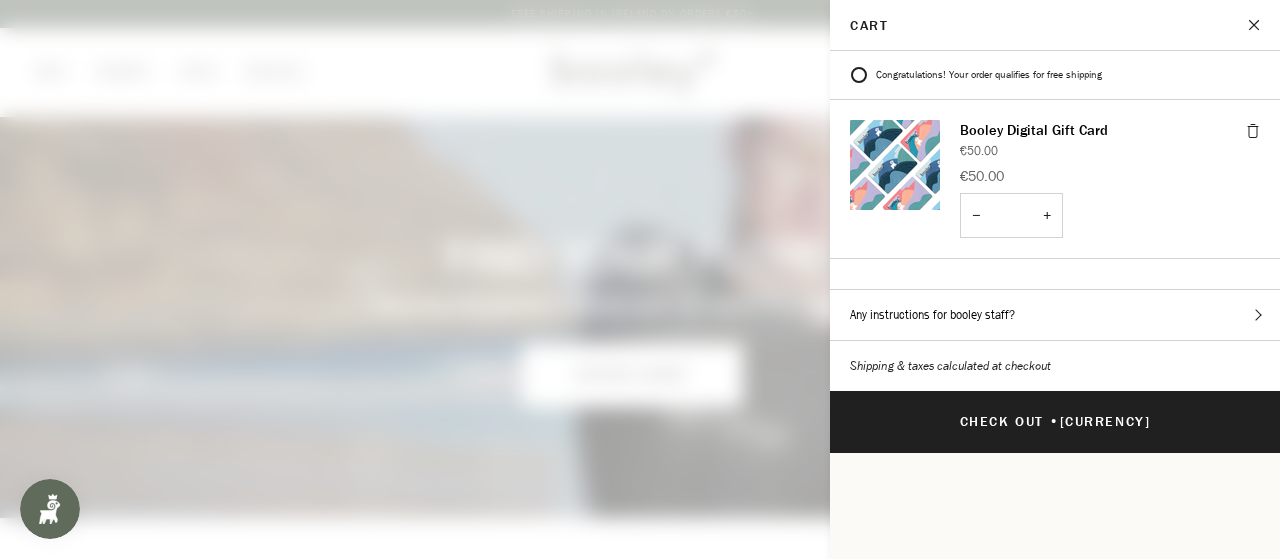 click on "−" at bounding box center [976, 215] 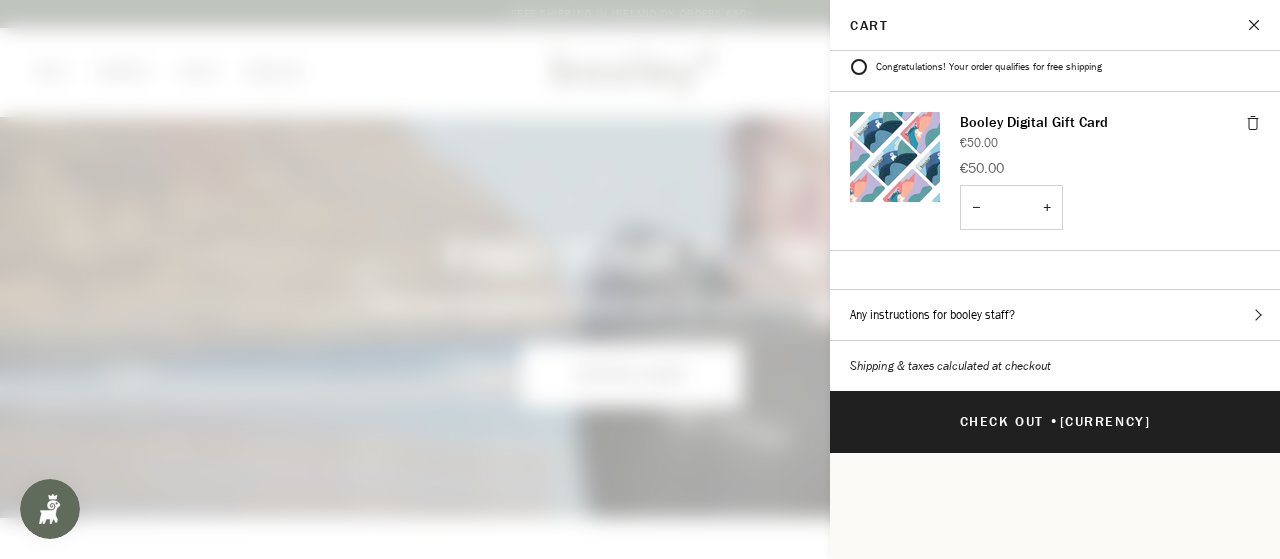 scroll, scrollTop: 0, scrollLeft: 0, axis: both 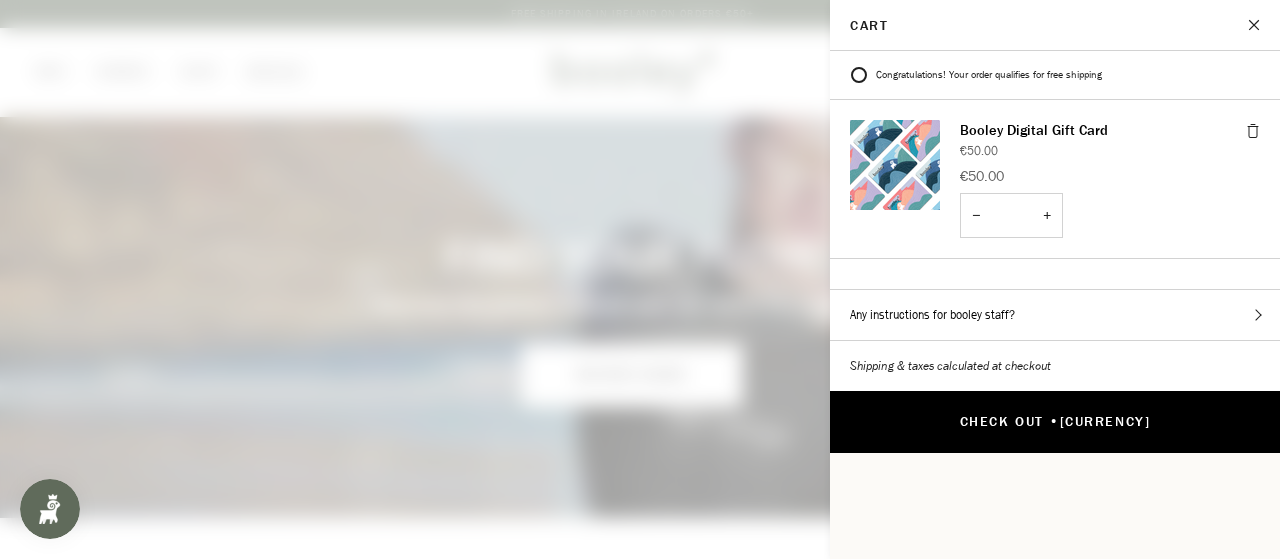 click on "Check Out •
€50.00 EUR" at bounding box center [1055, 422] 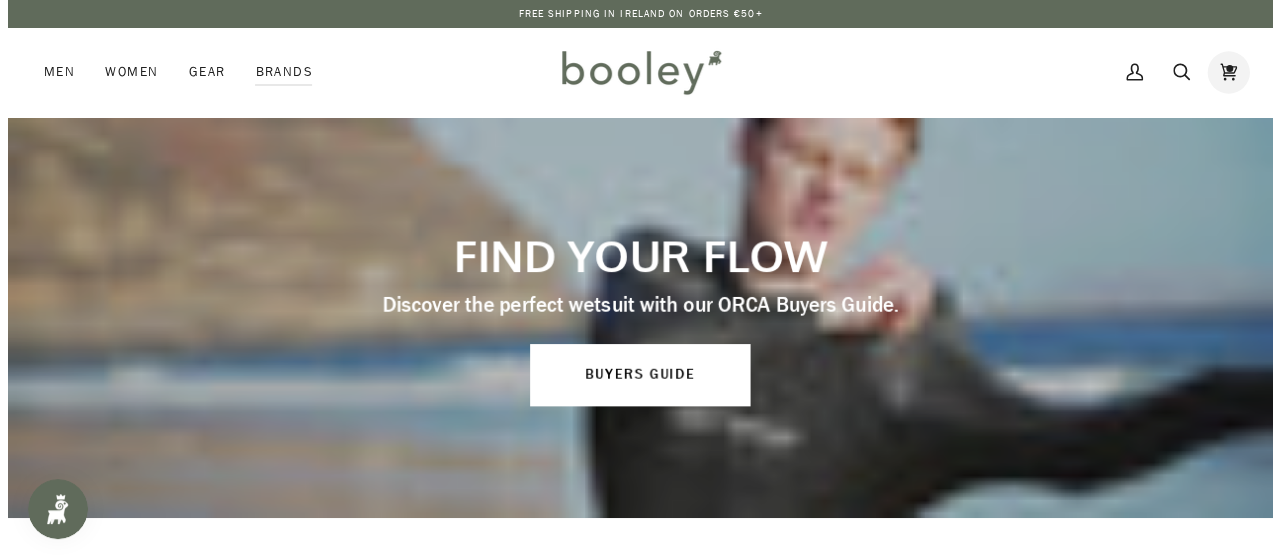 scroll, scrollTop: 0, scrollLeft: 0, axis: both 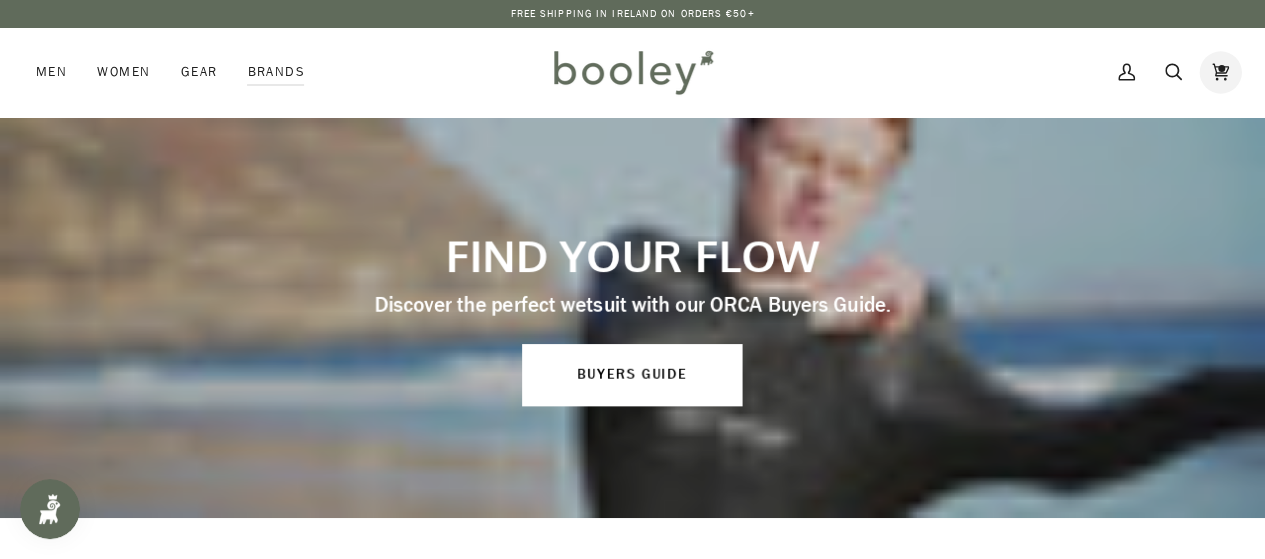 click 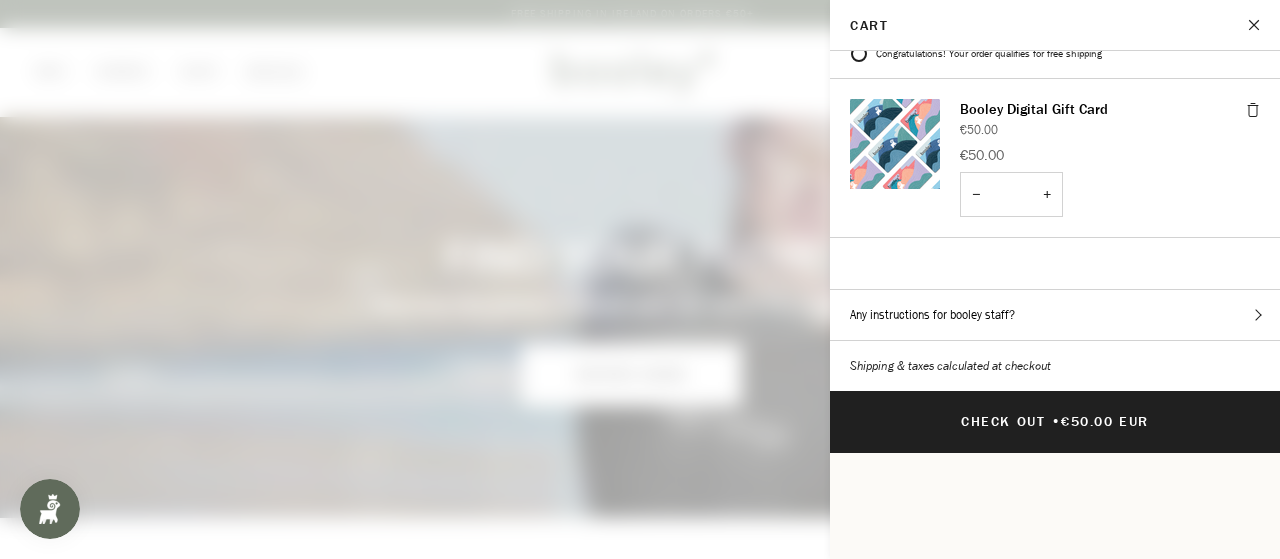 scroll, scrollTop: 0, scrollLeft: 0, axis: both 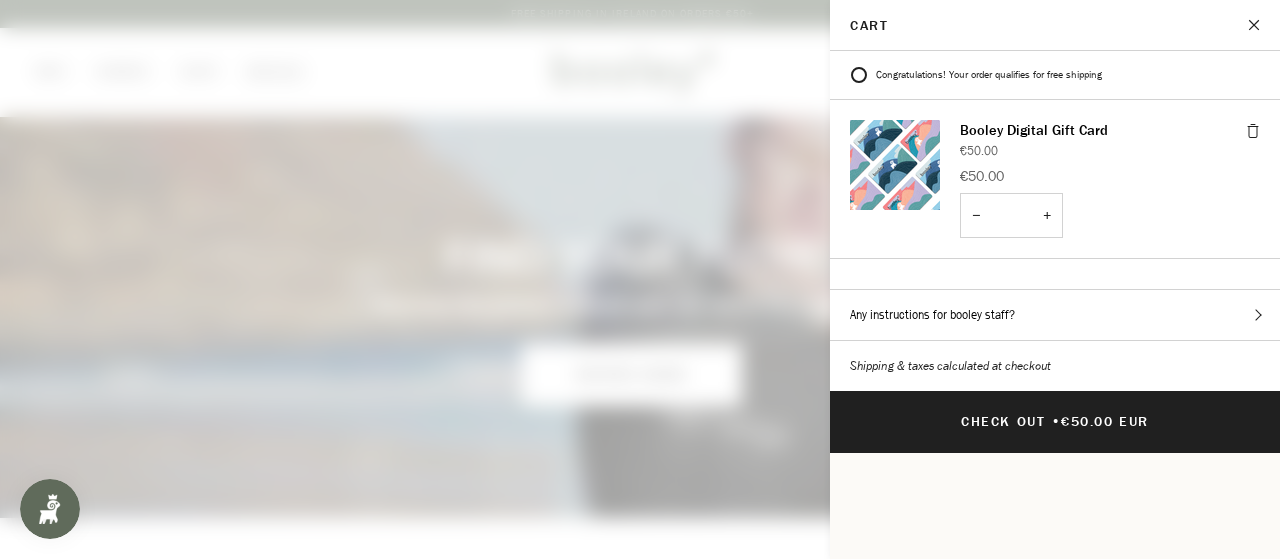 click on "−" at bounding box center [976, 215] 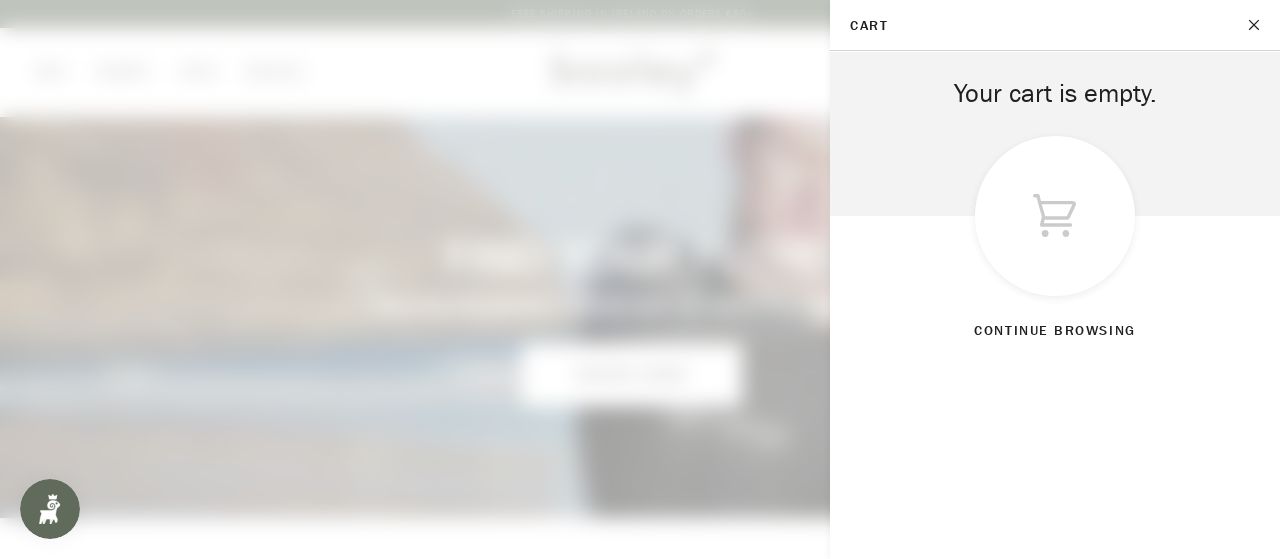 click at bounding box center [1255, 25] 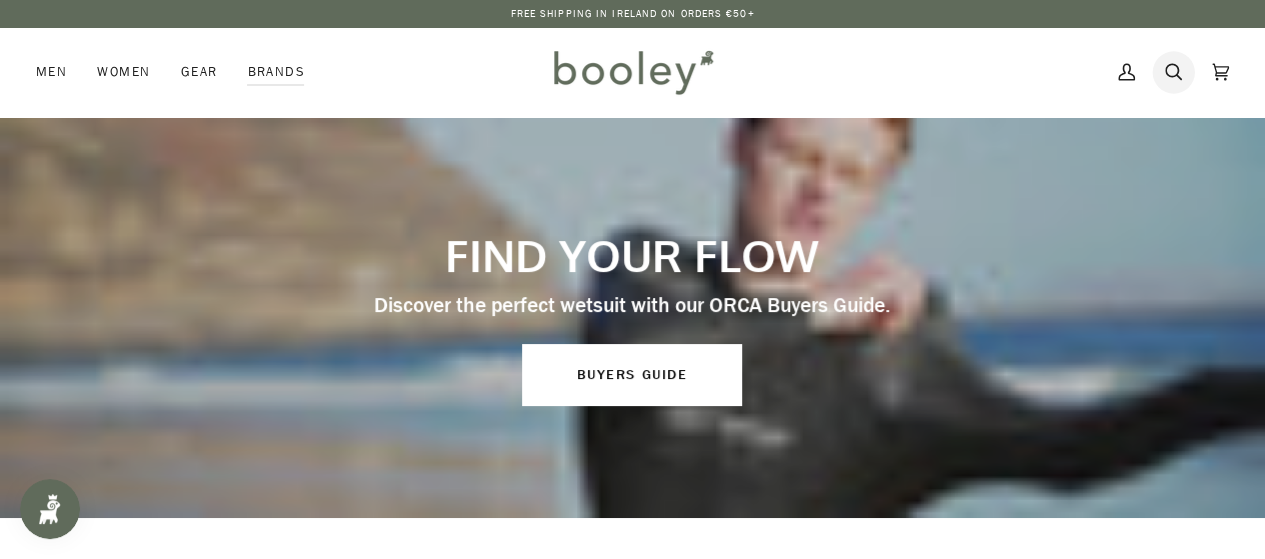 click 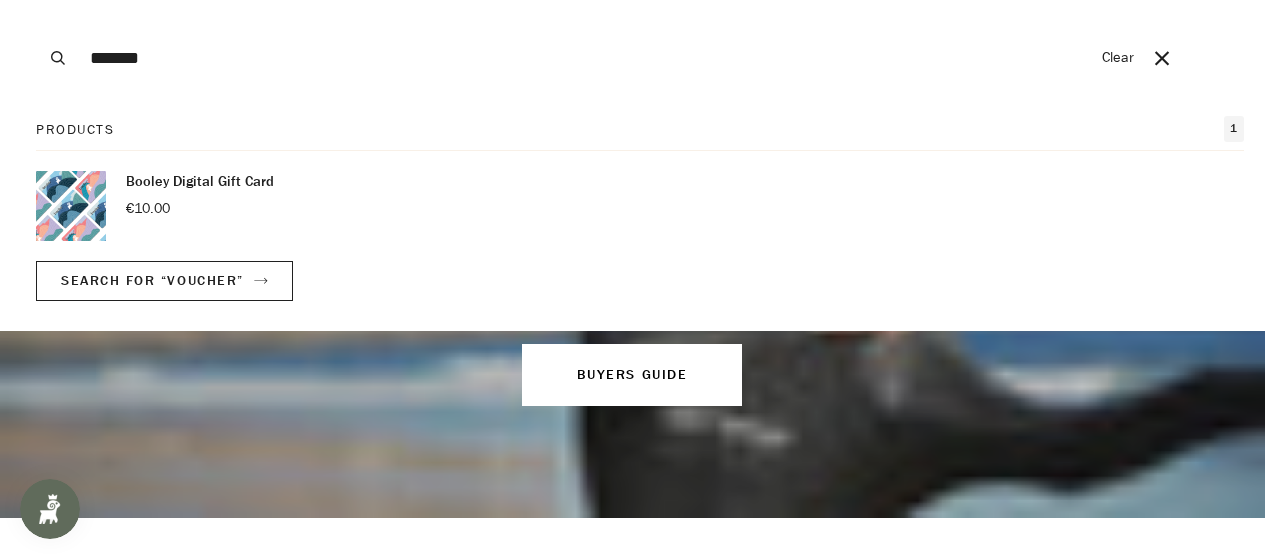 type on "*******" 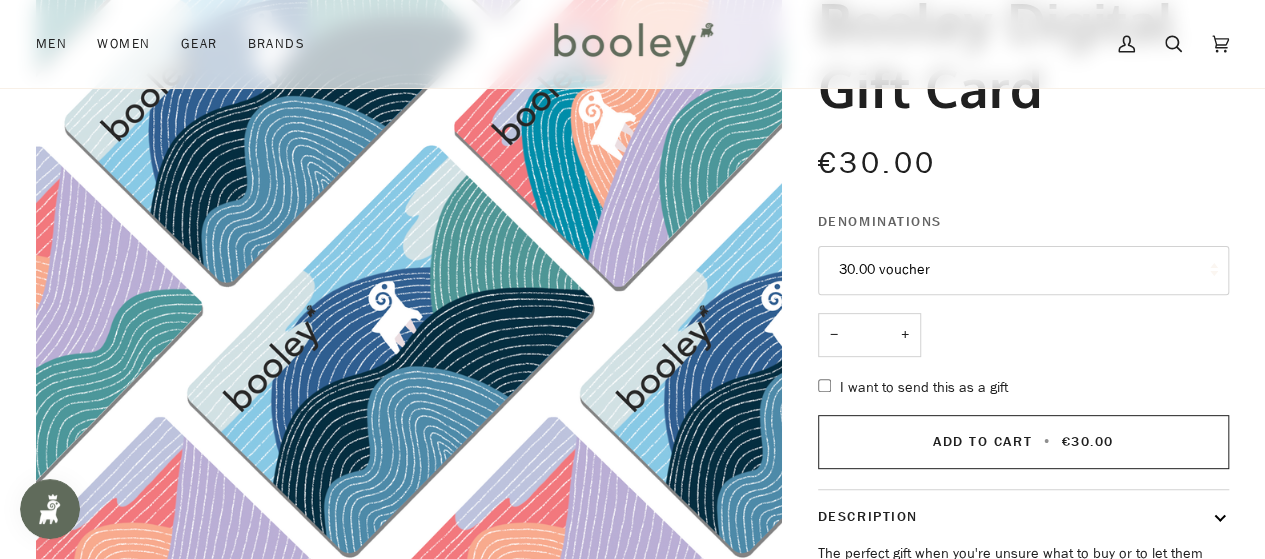 scroll, scrollTop: 0, scrollLeft: 0, axis: both 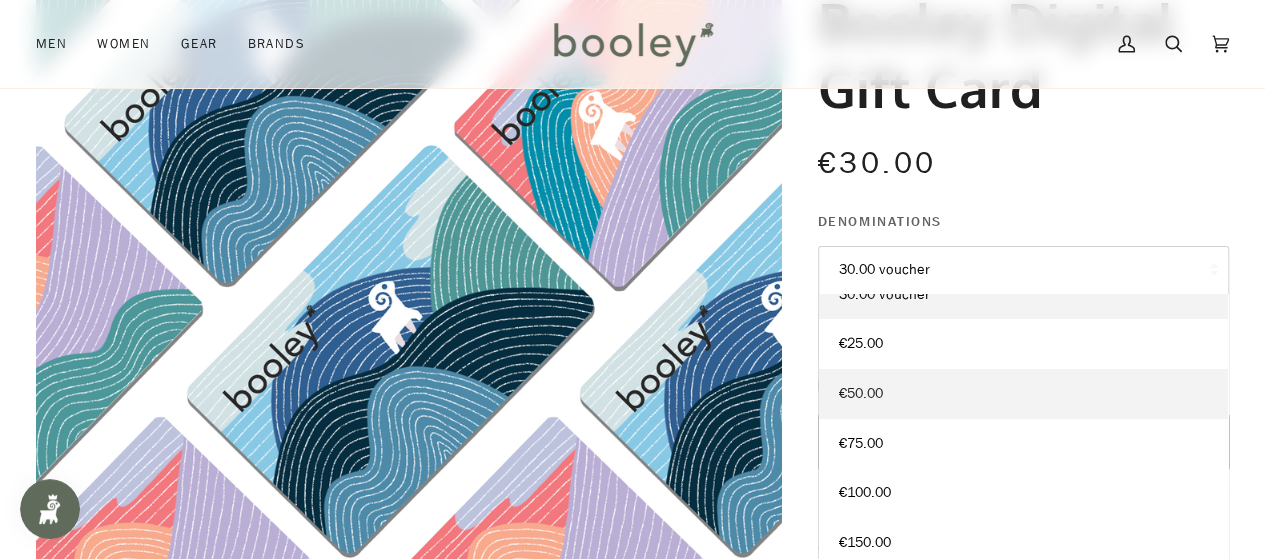 click on "€50.00" at bounding box center (861, 393) 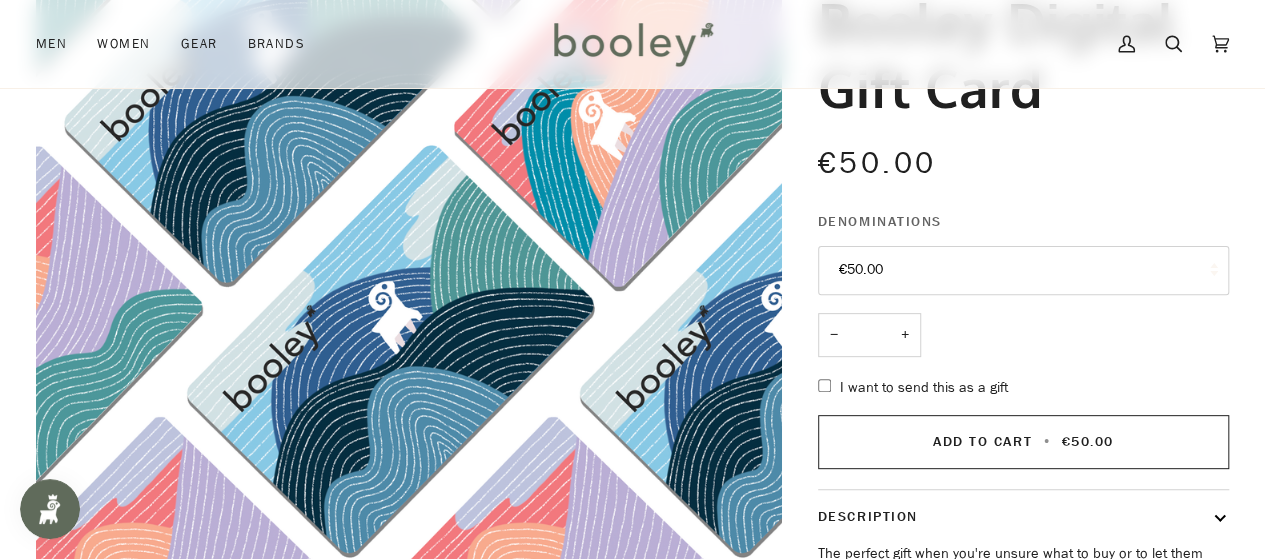 click on "I want to send this as a gift" at bounding box center (924, 387) 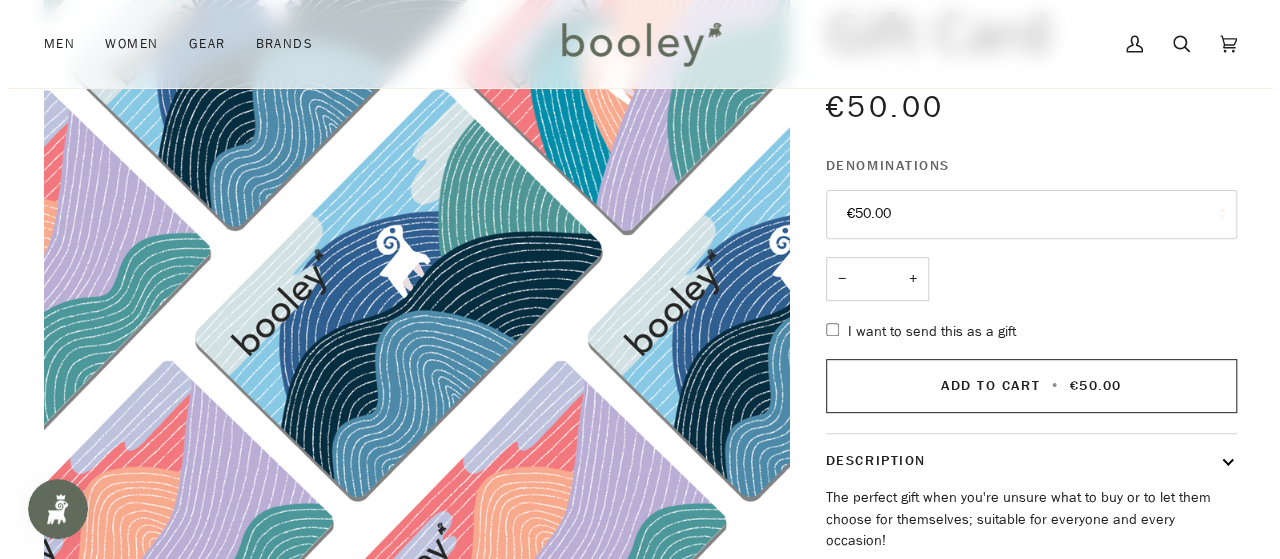 scroll, scrollTop: 245, scrollLeft: 0, axis: vertical 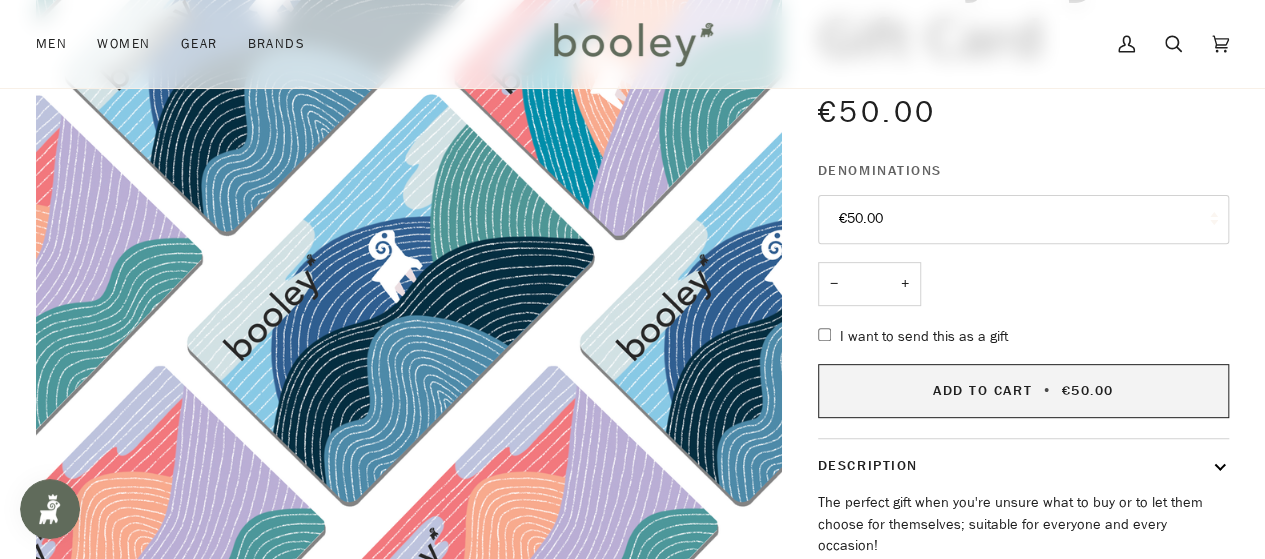 click on "Add to Cart
•
€50.00" at bounding box center [1023, 391] 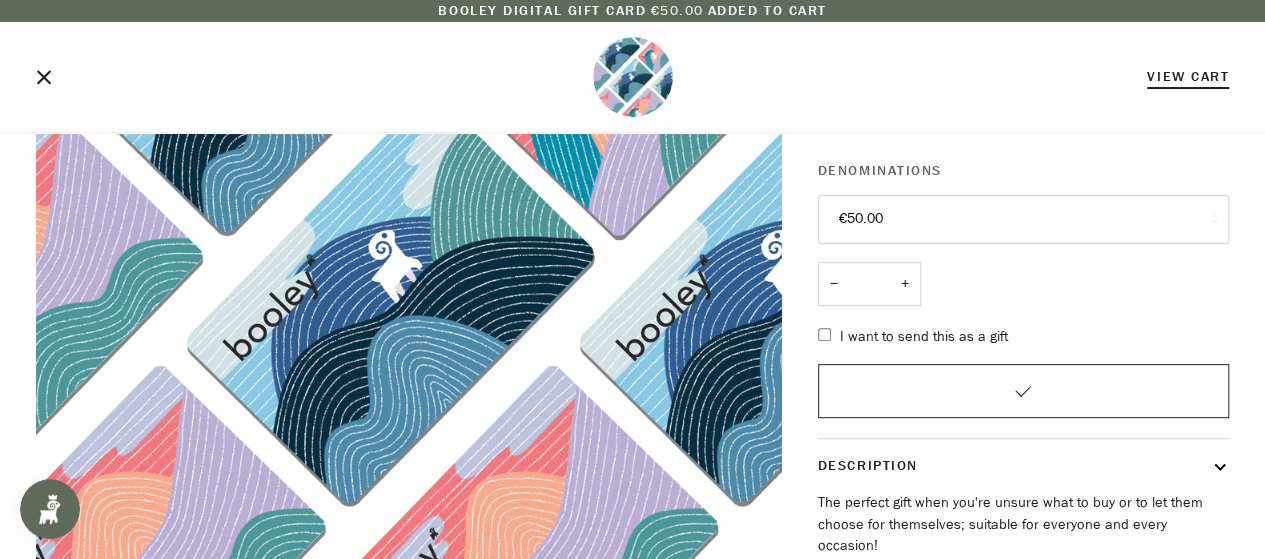 click on "View Cart" at bounding box center (1188, 76) 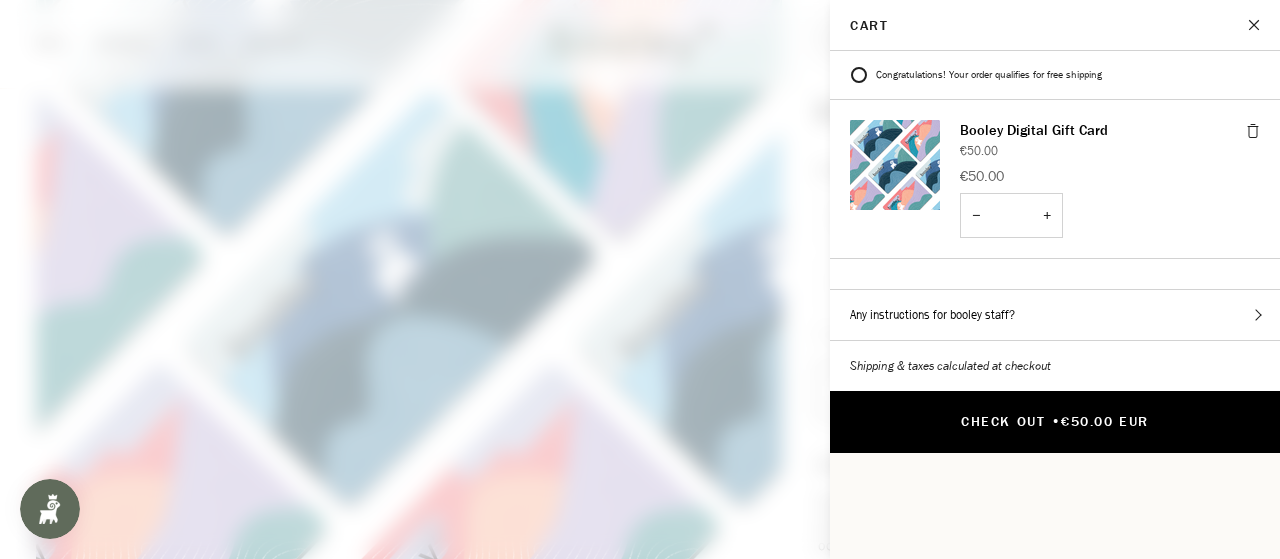 click on "Check Out •
€50.00 EUR" at bounding box center [1055, 422] 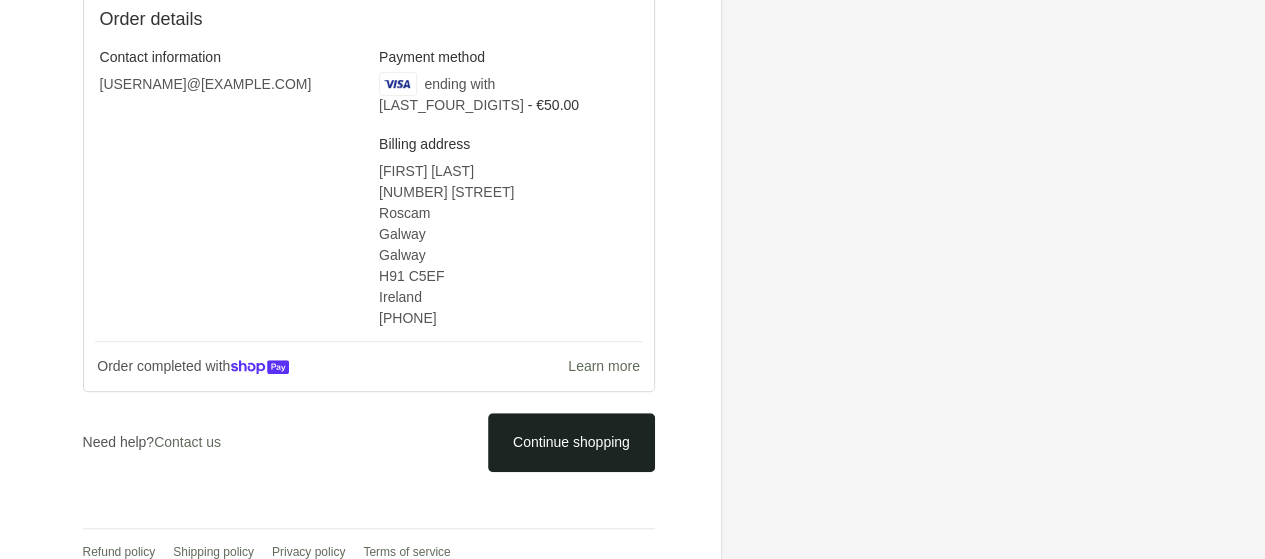 scroll, scrollTop: 0, scrollLeft: 0, axis: both 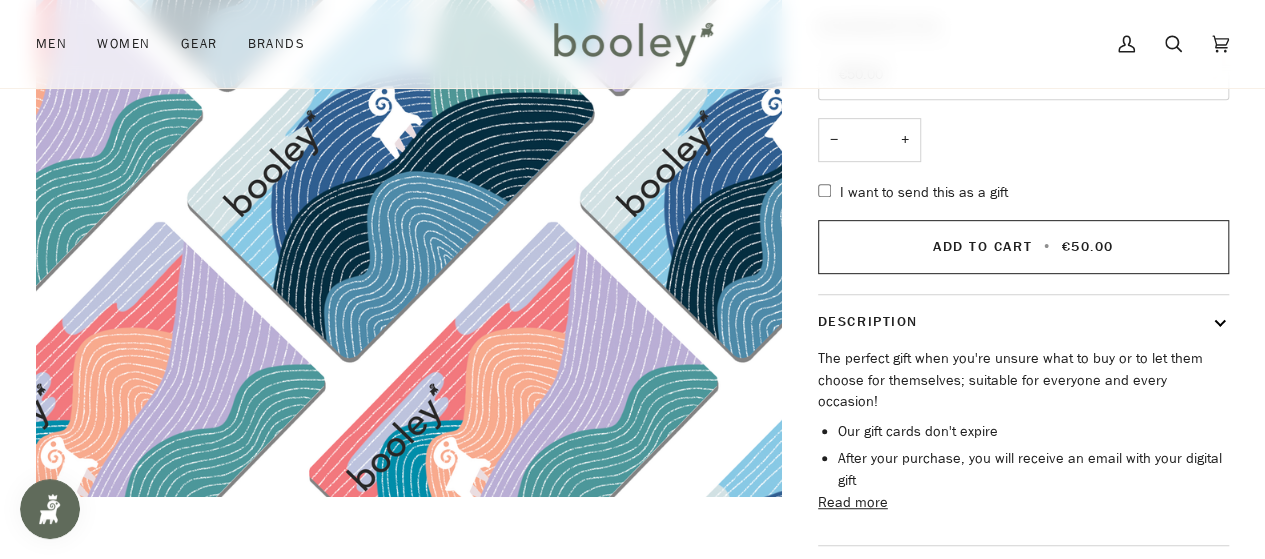 click on "Read more" at bounding box center (853, 503) 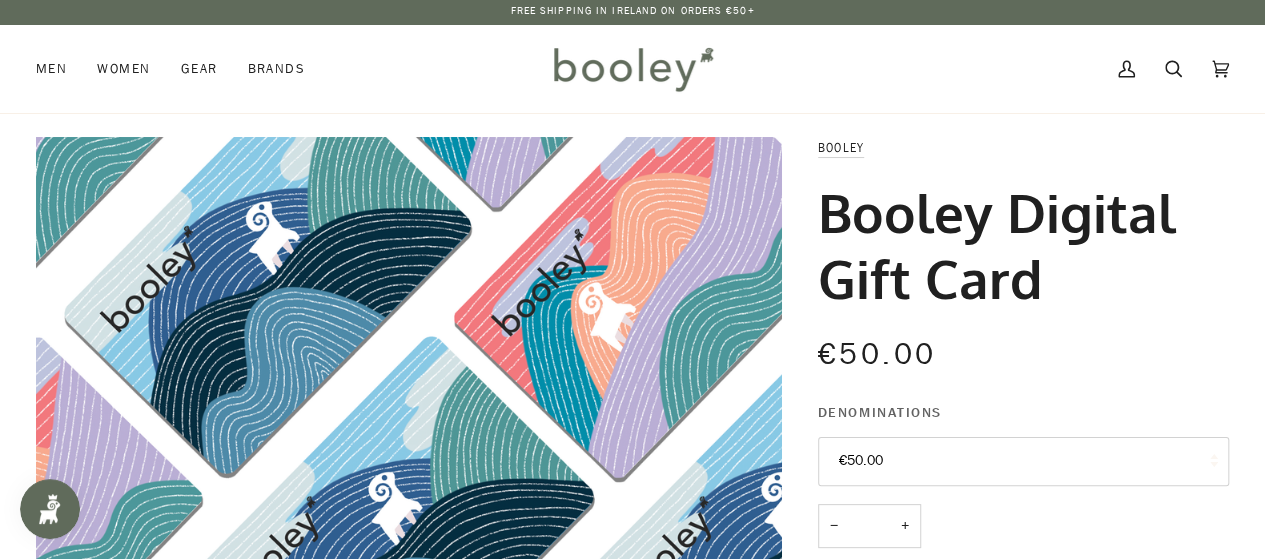 scroll, scrollTop: 0, scrollLeft: 0, axis: both 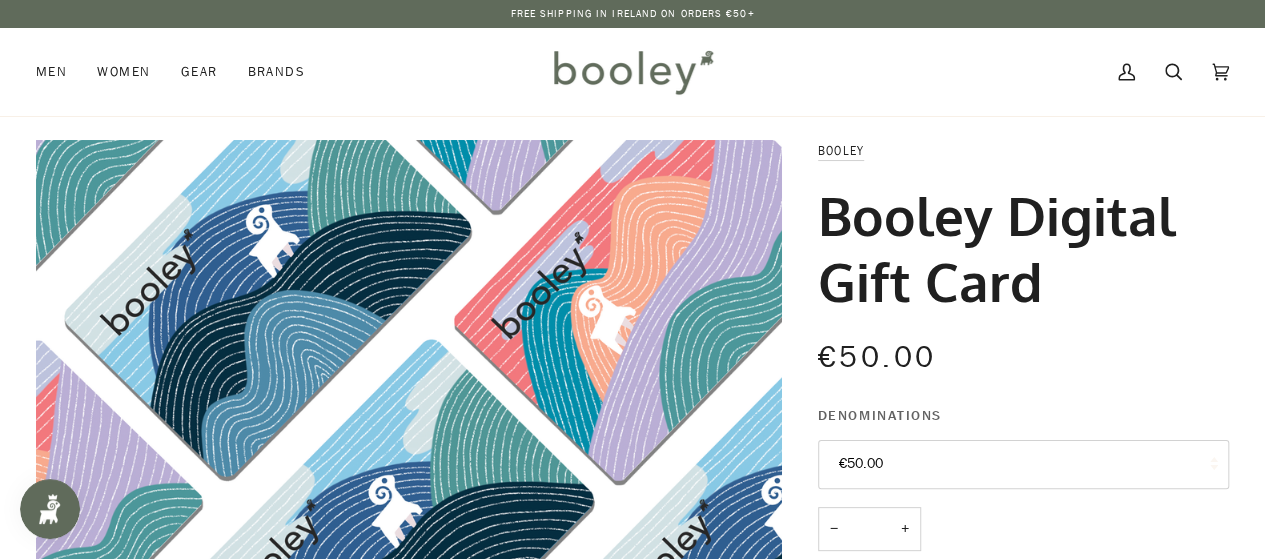click on "+" at bounding box center [905, 529] 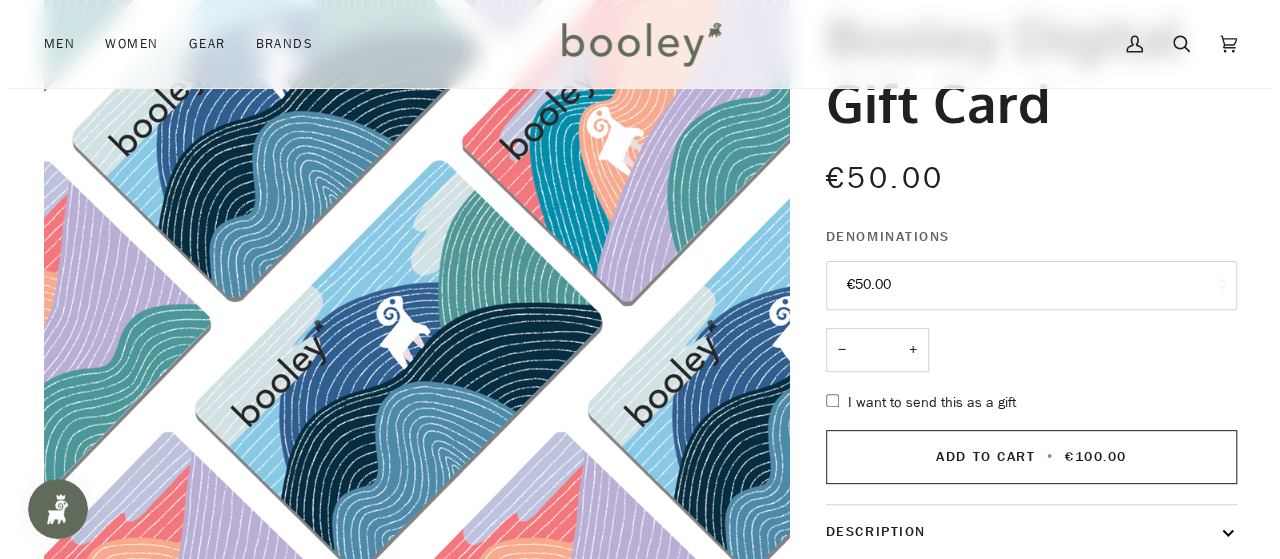 scroll, scrollTop: 192, scrollLeft: 0, axis: vertical 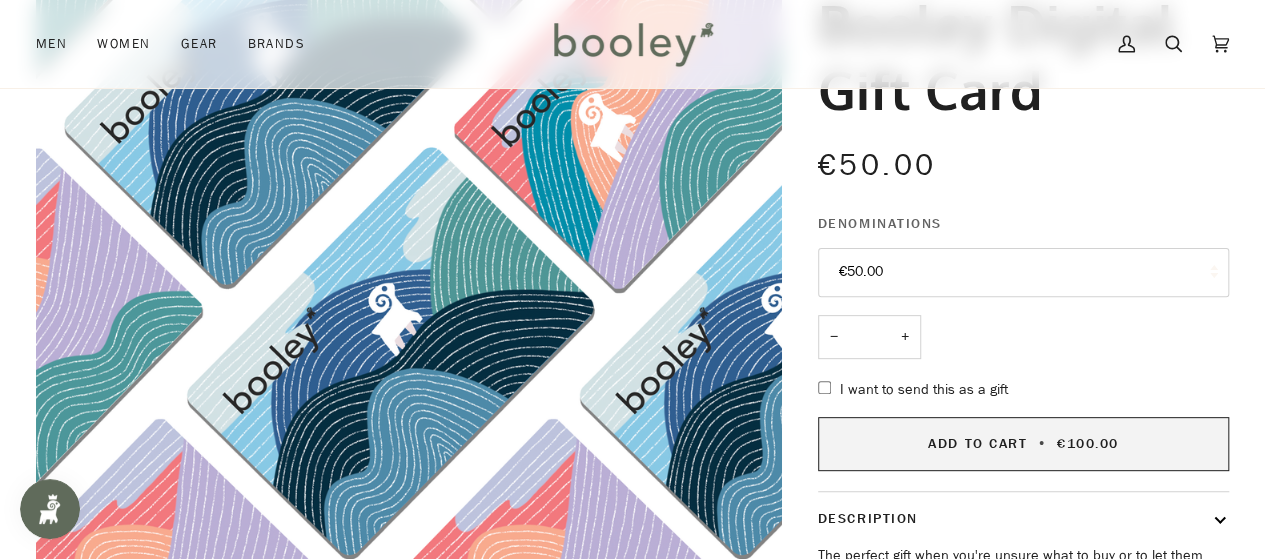 click on "•" at bounding box center (1042, 443) 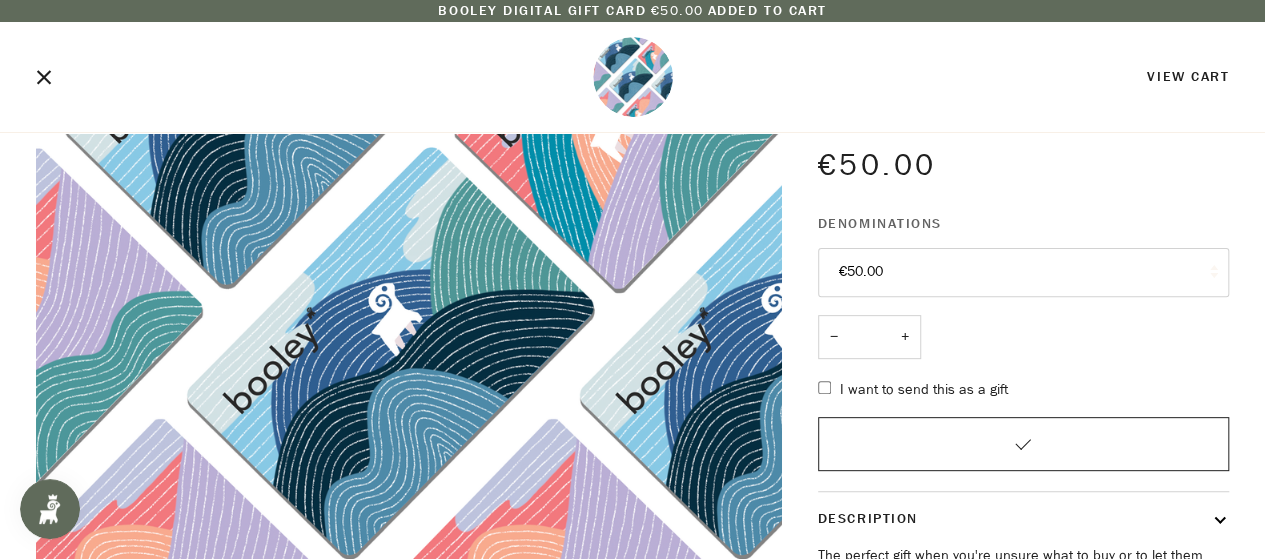 click on "View Cart" at bounding box center (1038, 77) 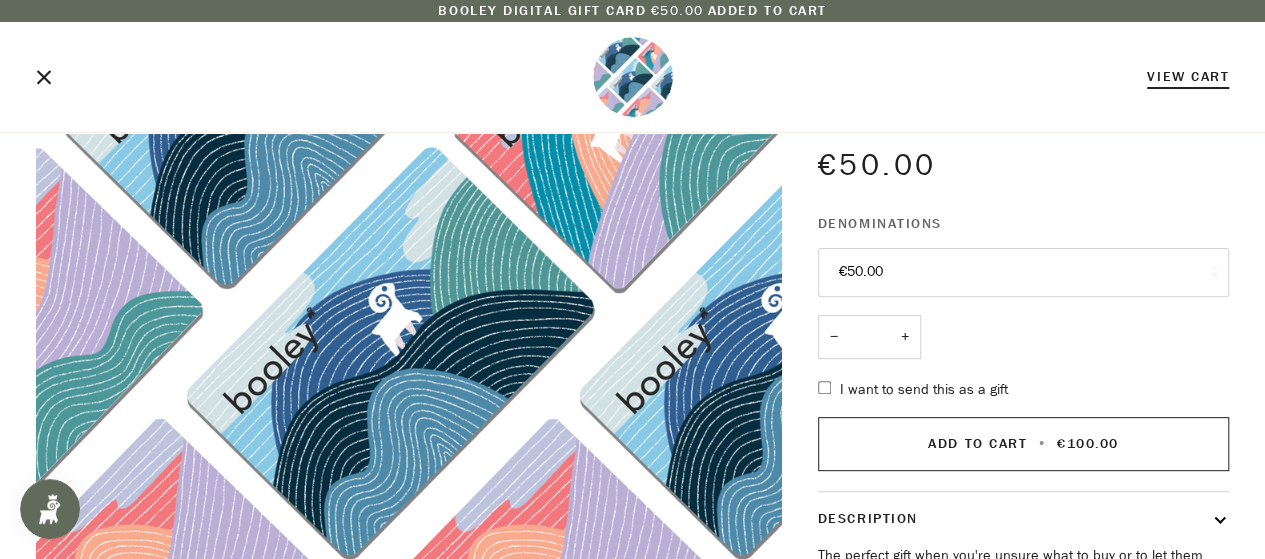 click on "View Cart" at bounding box center (1188, 76) 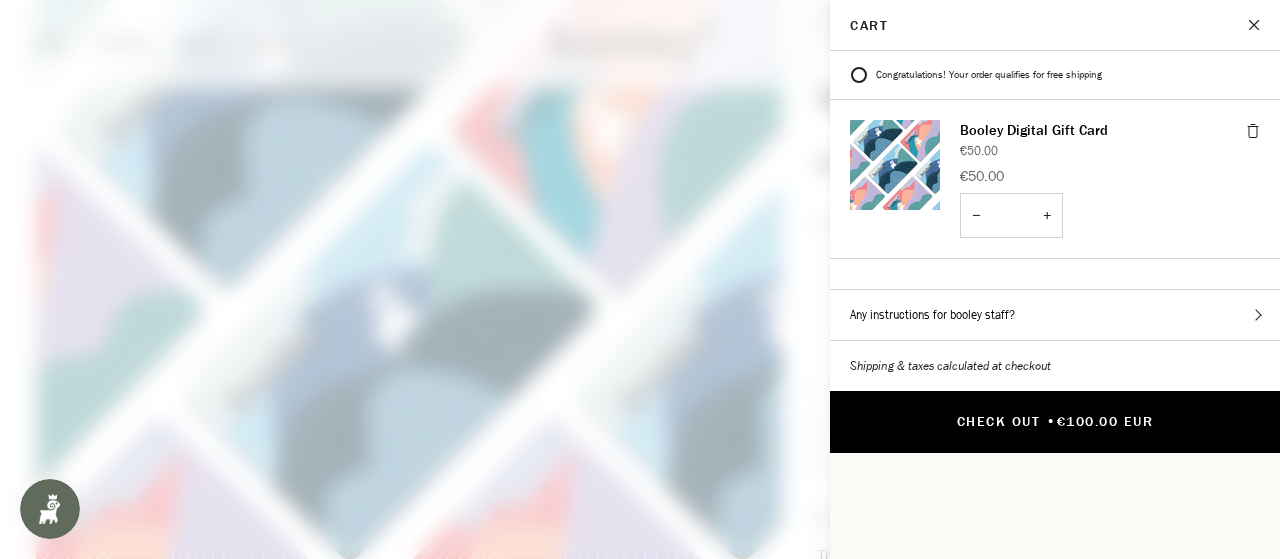 click on "Check Out •
€100.00 EUR" at bounding box center (1055, 422) 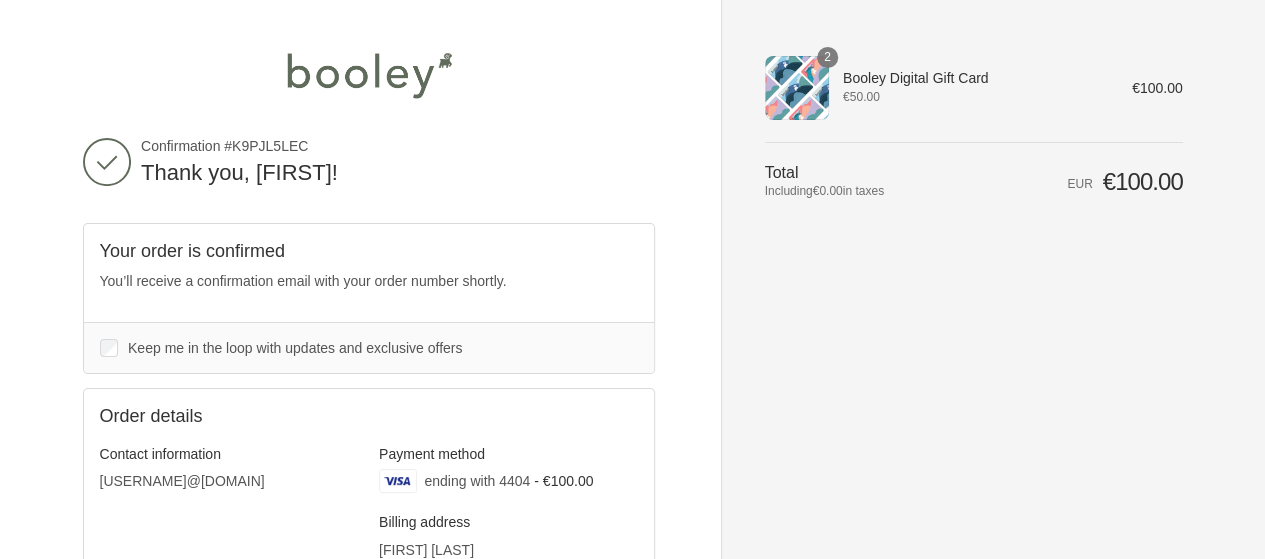 scroll, scrollTop: 0, scrollLeft: 0, axis: both 